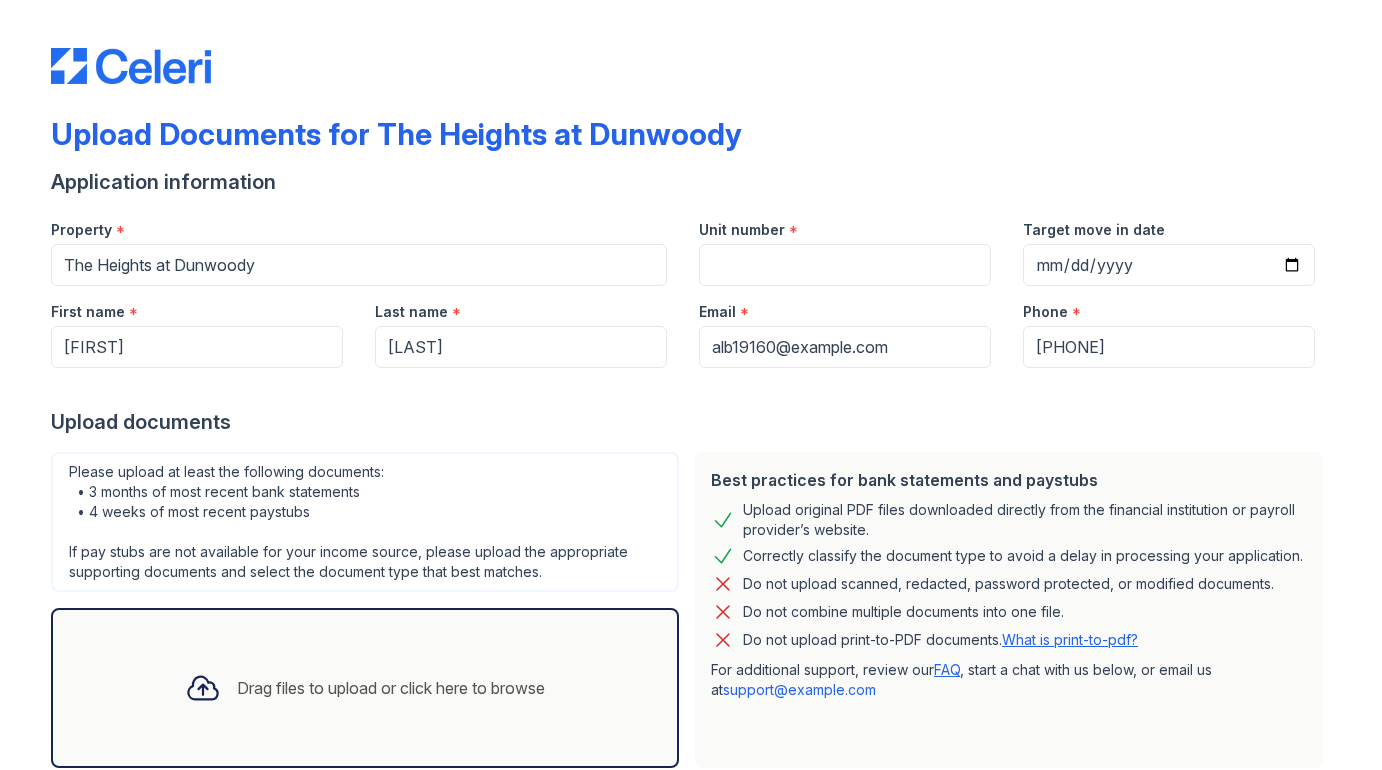 scroll, scrollTop: 0, scrollLeft: 0, axis: both 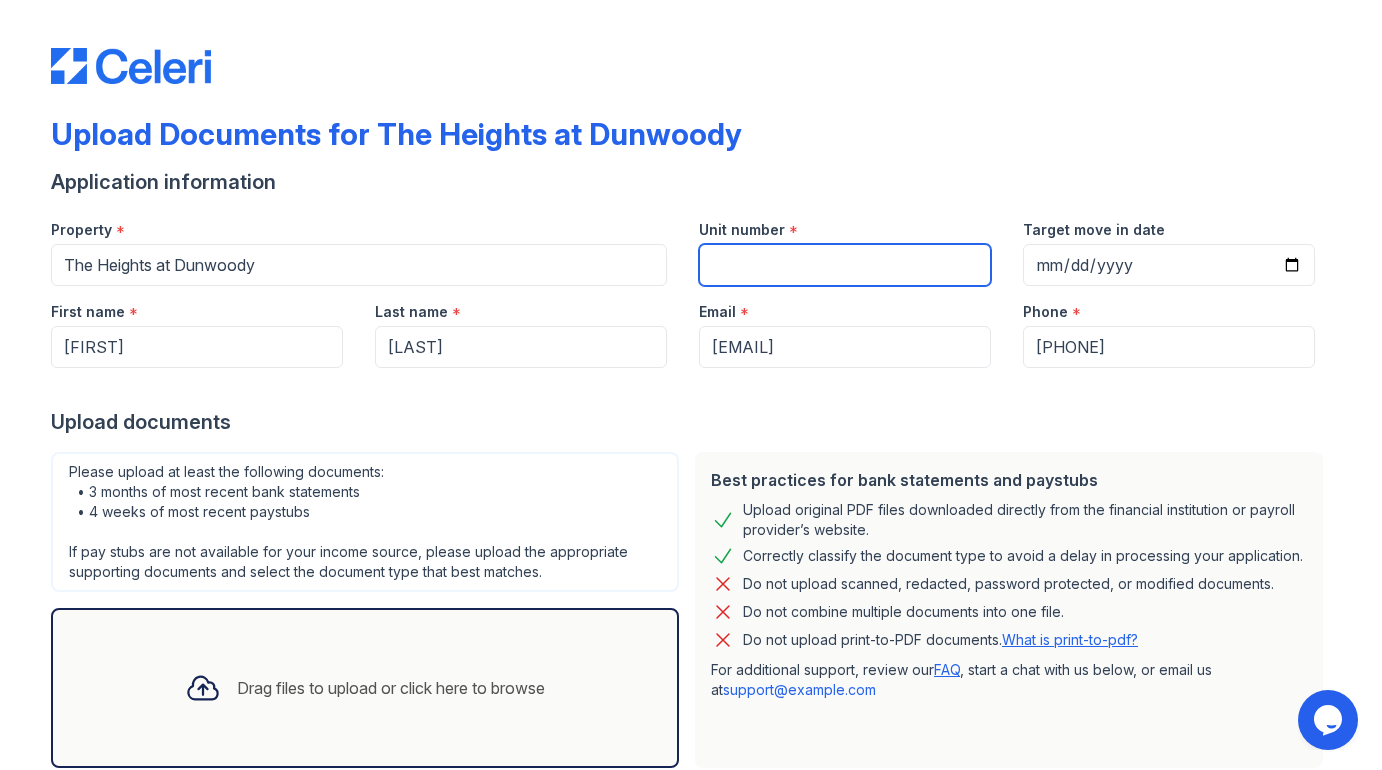 click on "Unit number" at bounding box center (845, 265) 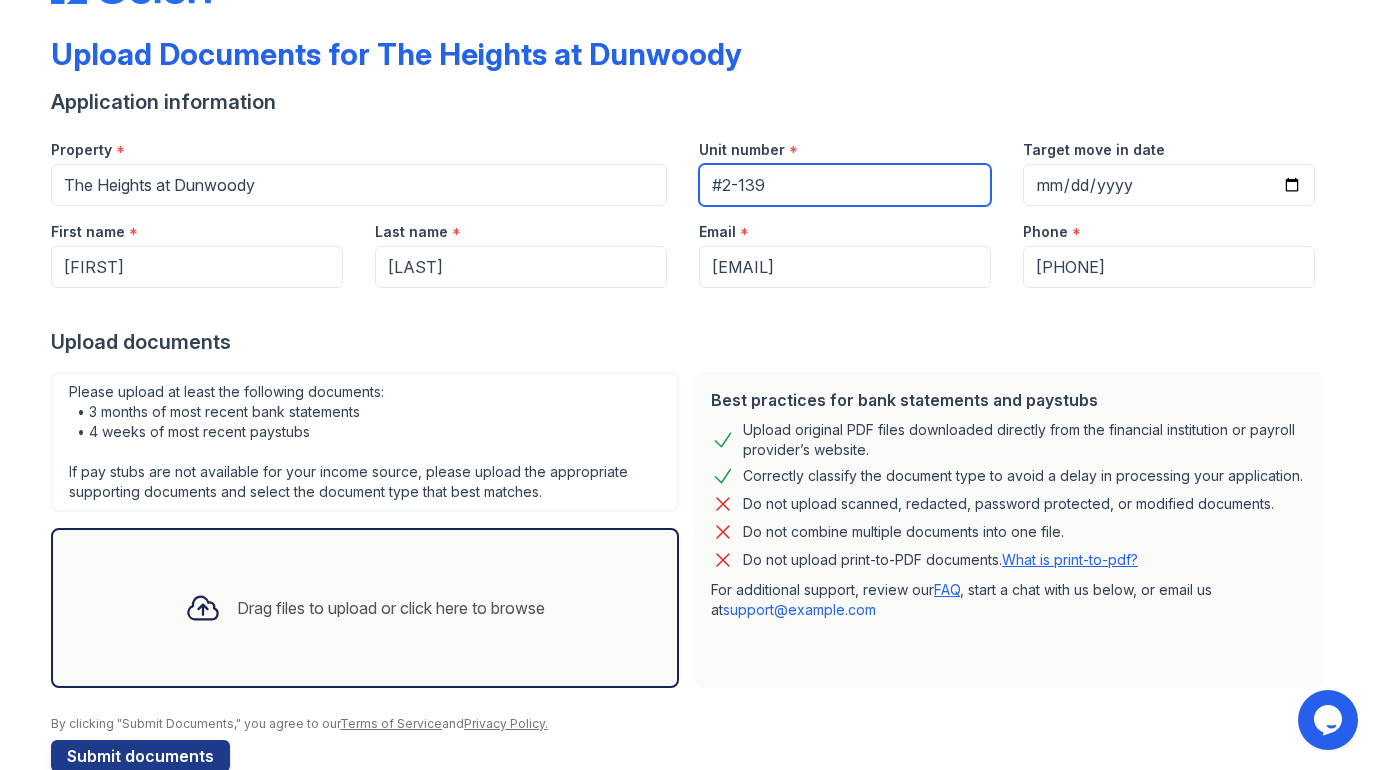 scroll, scrollTop: 122, scrollLeft: 0, axis: vertical 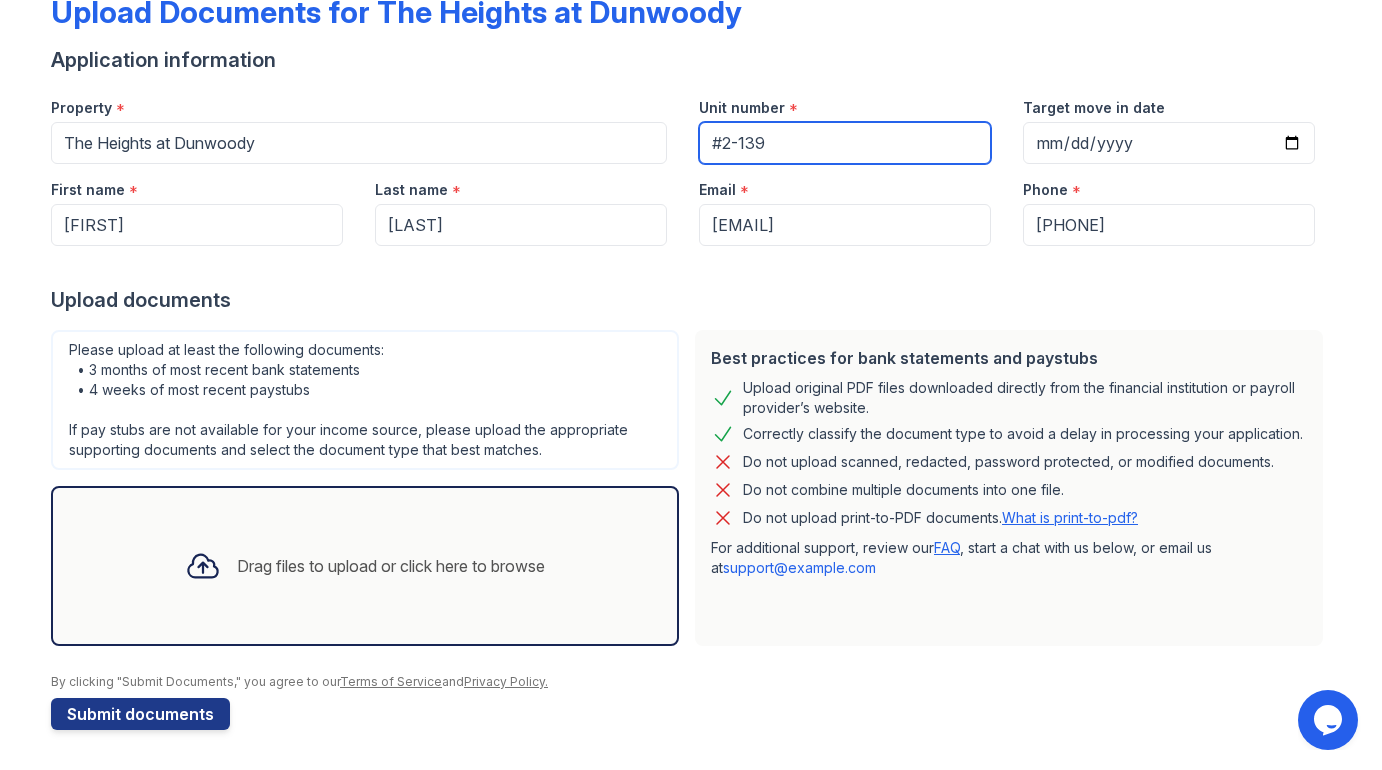 type on "#2-139" 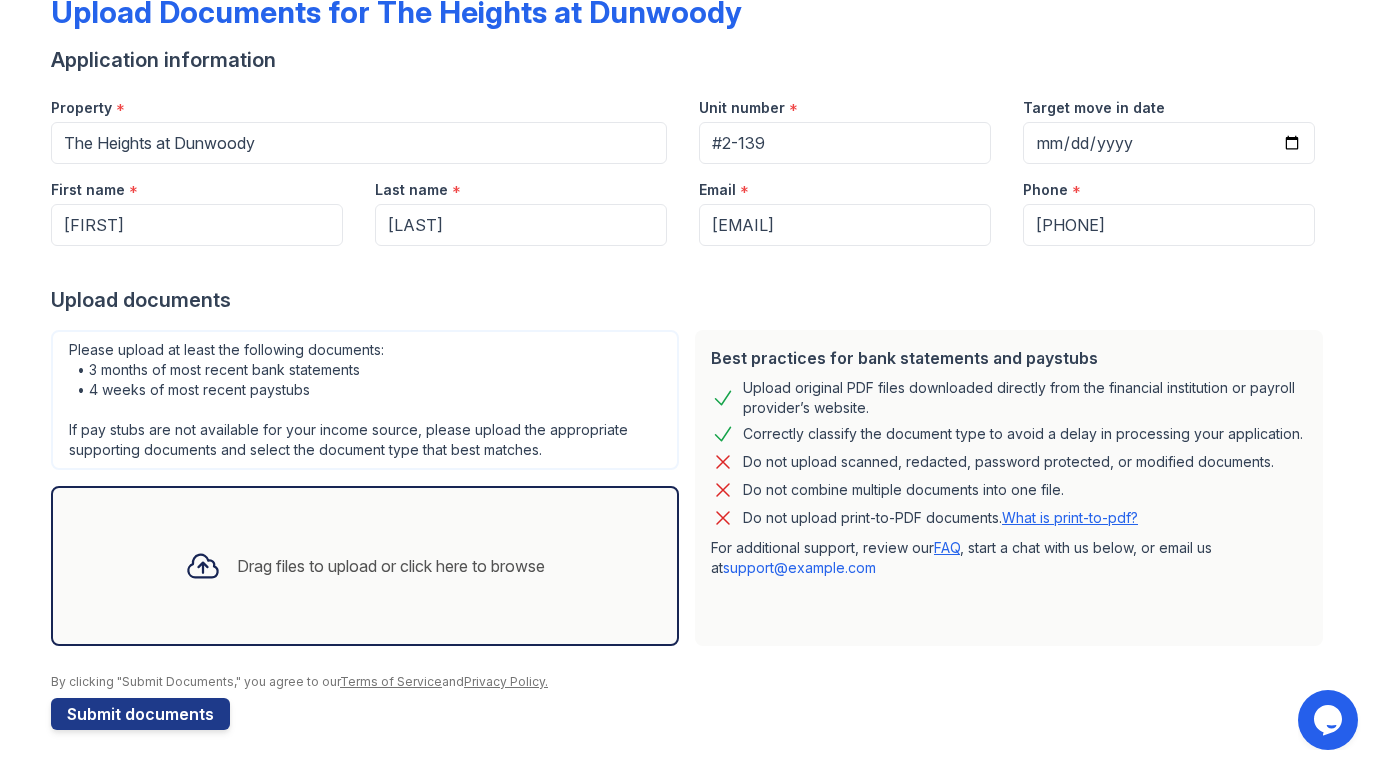 click on "Drag files to upload or click here to browse" at bounding box center (391, 566) 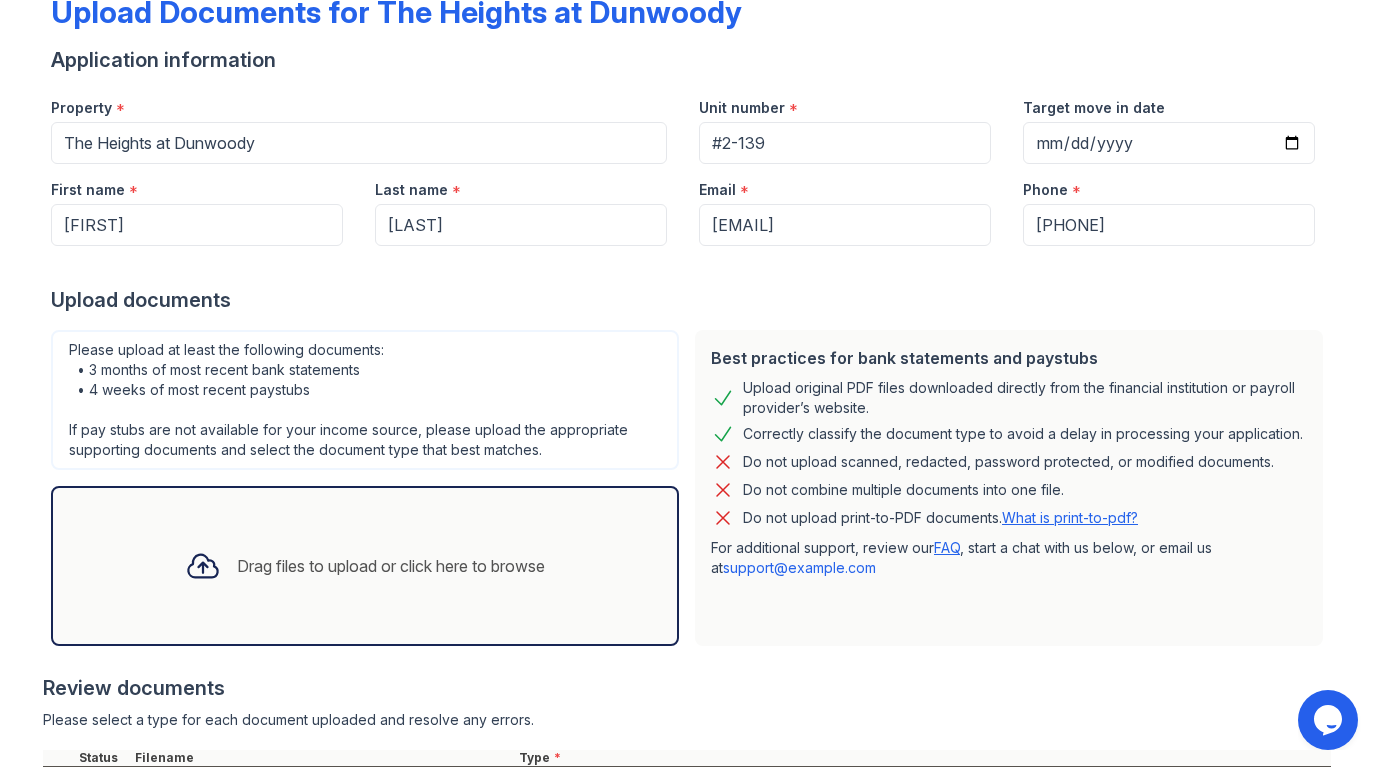 scroll, scrollTop: 475, scrollLeft: 0, axis: vertical 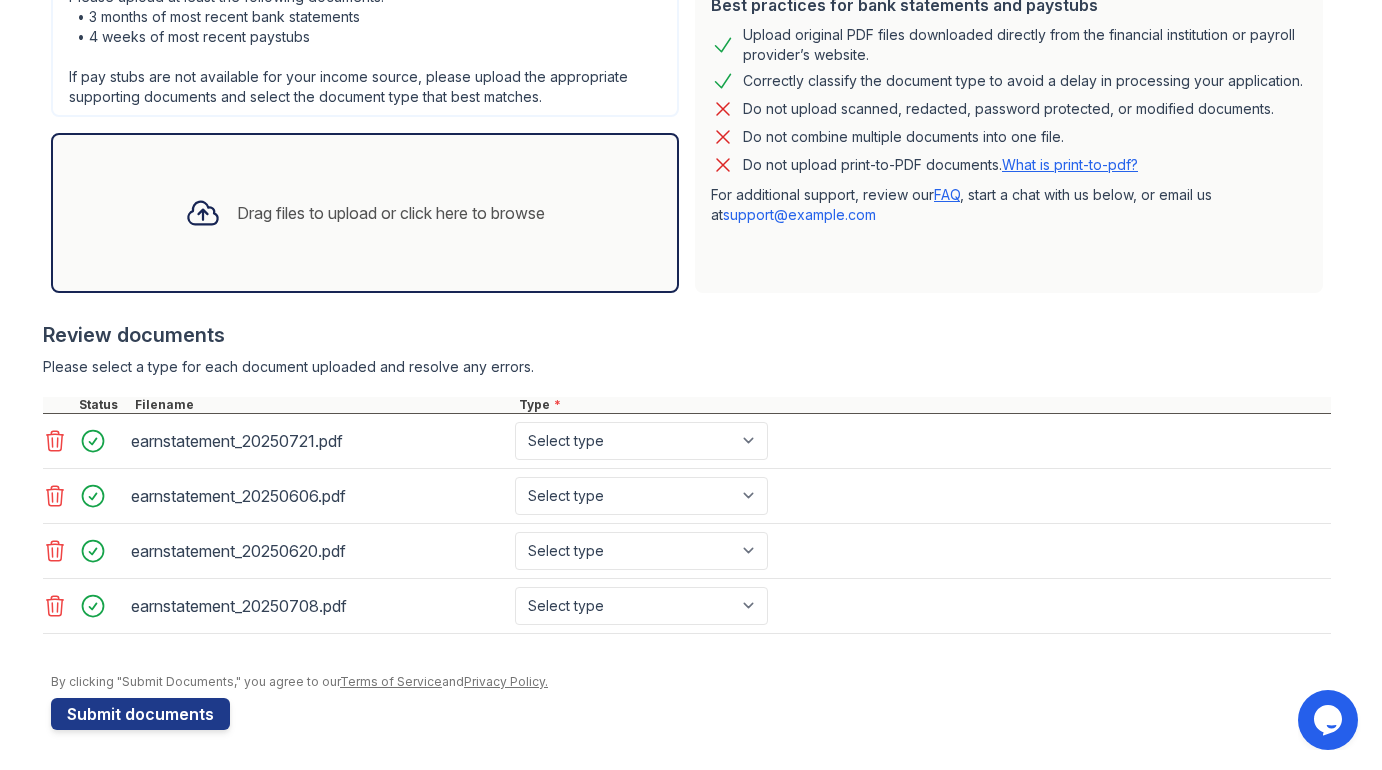 click on "Drag files to upload or click here to browse" at bounding box center [365, 213] 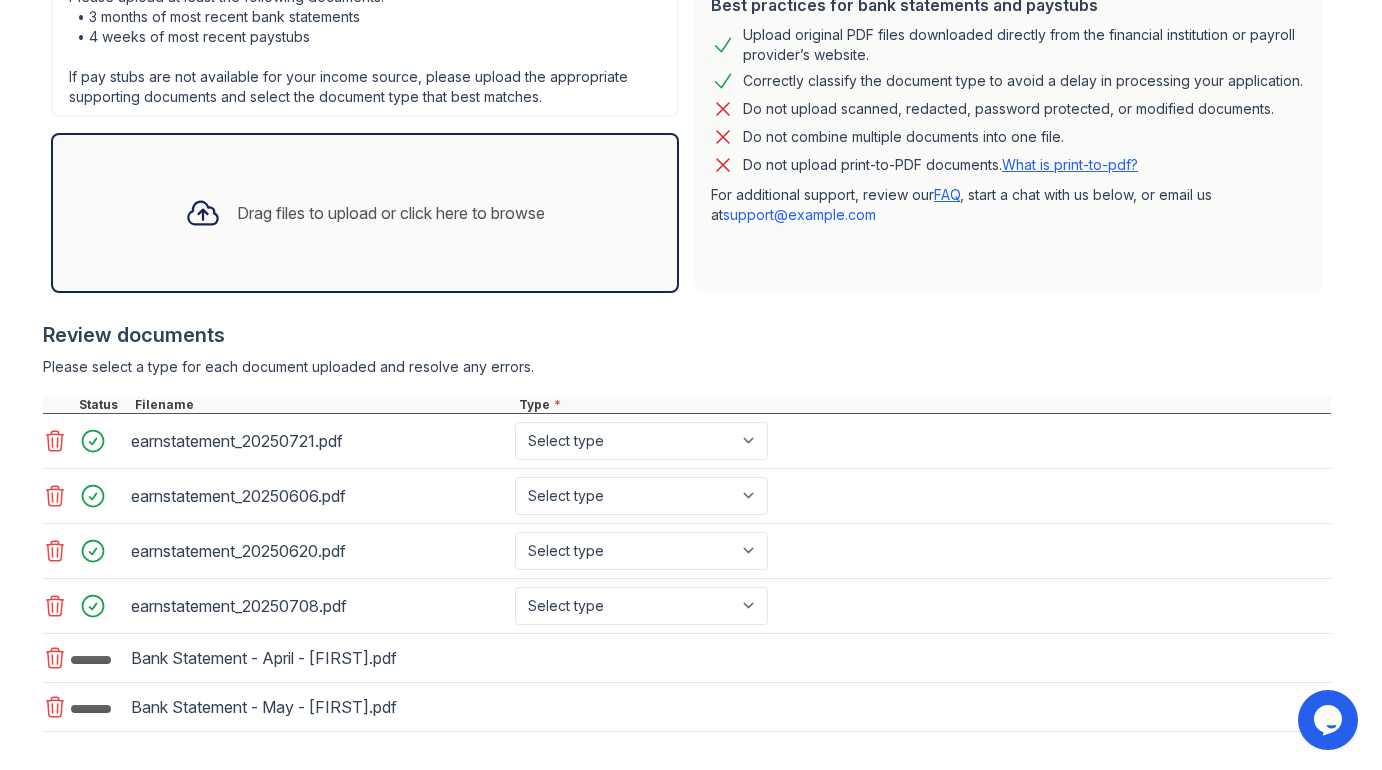 click on "Drag files to upload or click here to browse" at bounding box center (391, 213) 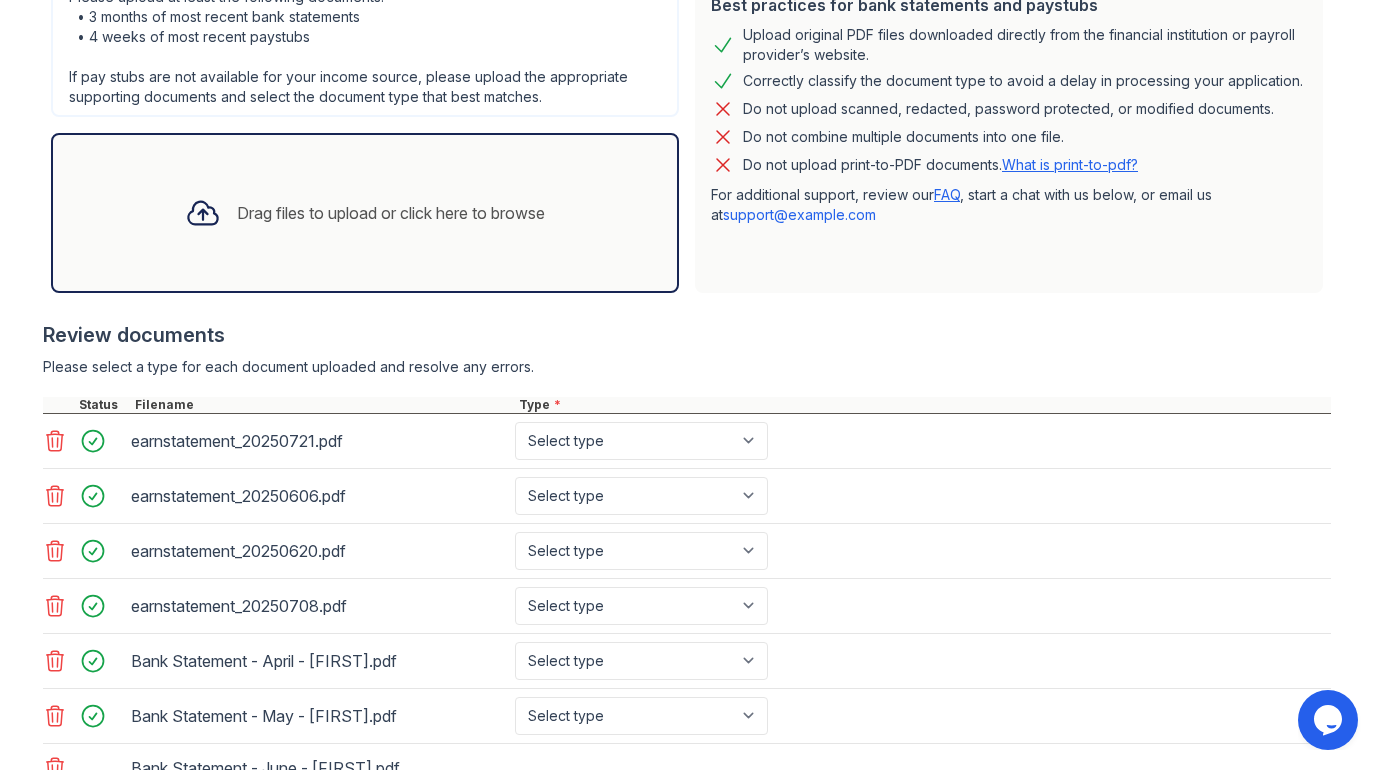 scroll, scrollTop: 634, scrollLeft: 0, axis: vertical 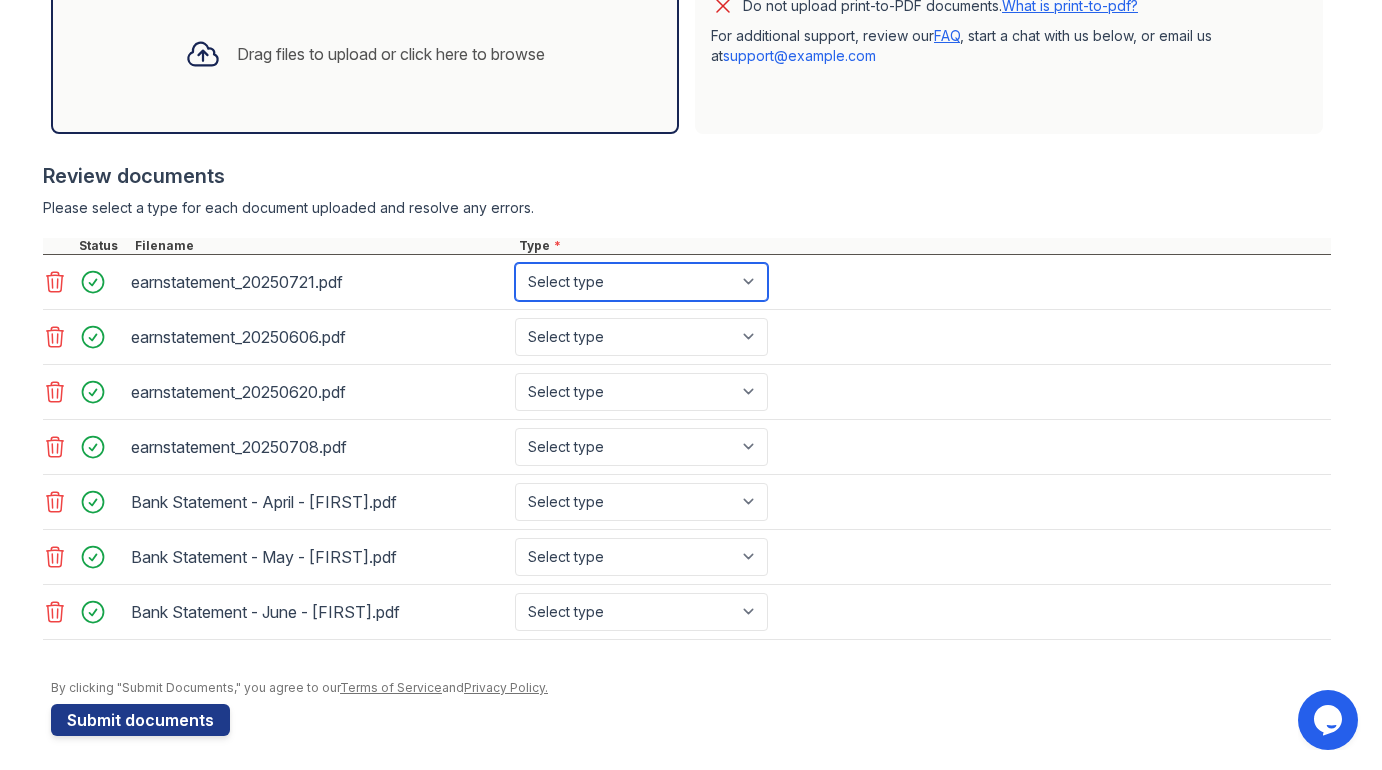 click on "Select type
Paystub
Bank Statement
Offer Letter
Tax Documents
Benefit Award Letter
Investment Account Statement
Other" at bounding box center [641, 282] 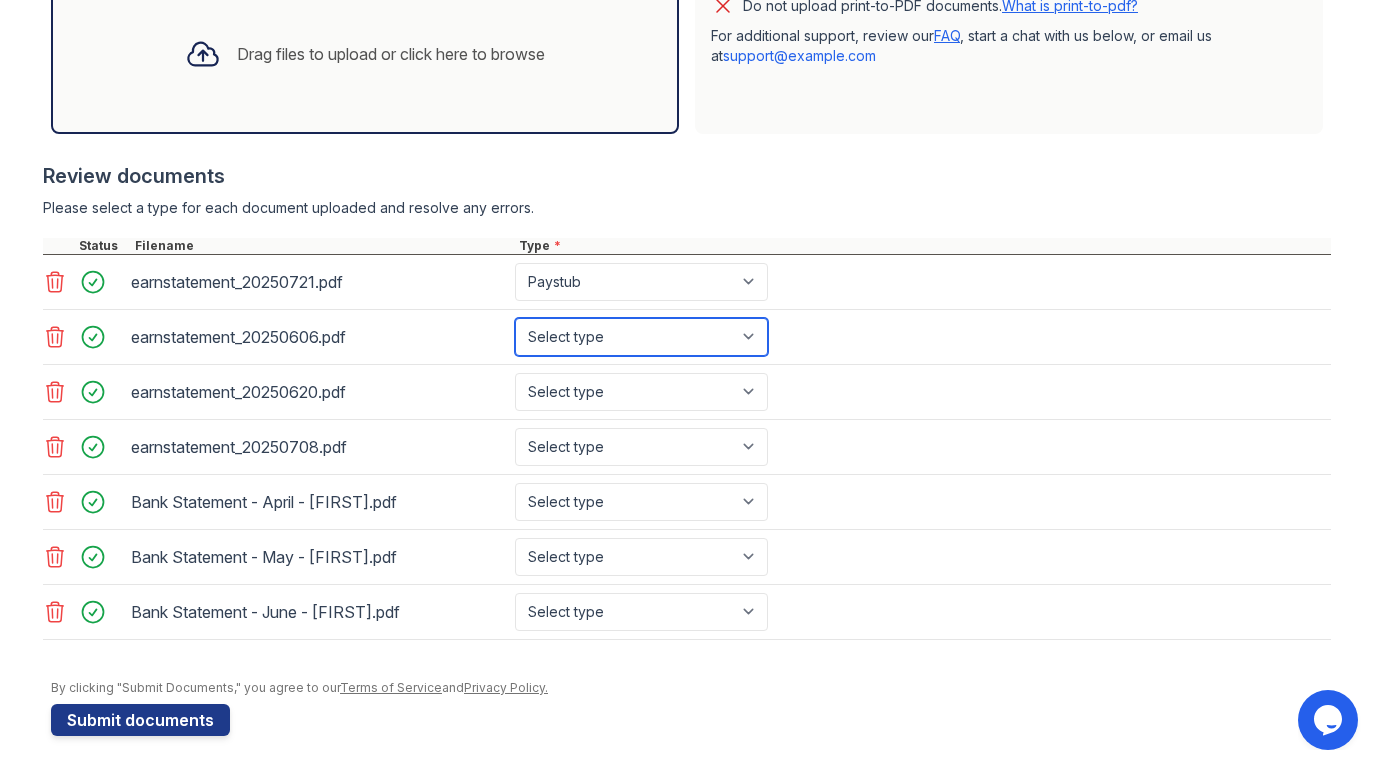 click on "Select type
Paystub
Bank Statement
Offer Letter
Tax Documents
Benefit Award Letter
Investment Account Statement
Other" at bounding box center (641, 337) 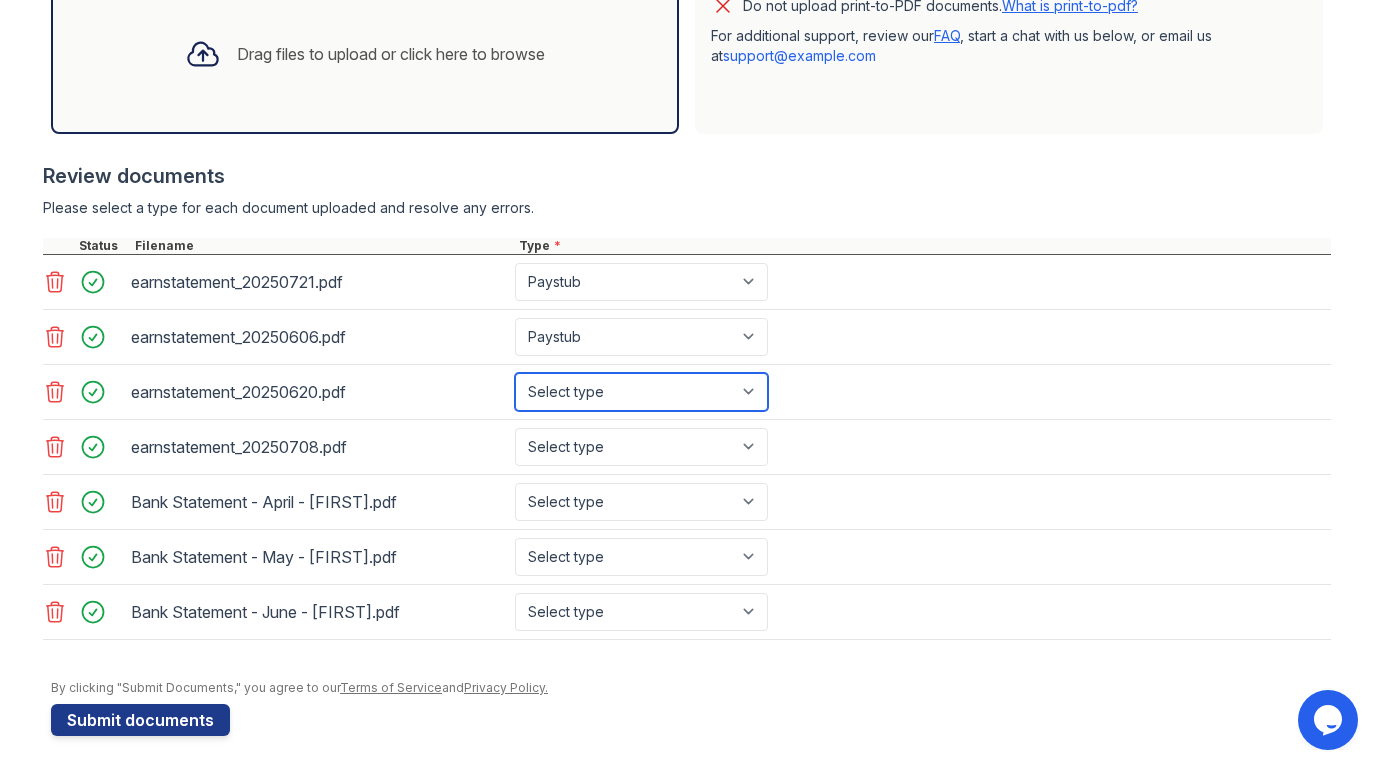 click on "Select type
Paystub
Bank Statement
Offer Letter
Tax Documents
Benefit Award Letter
Investment Account Statement
Other" at bounding box center [641, 392] 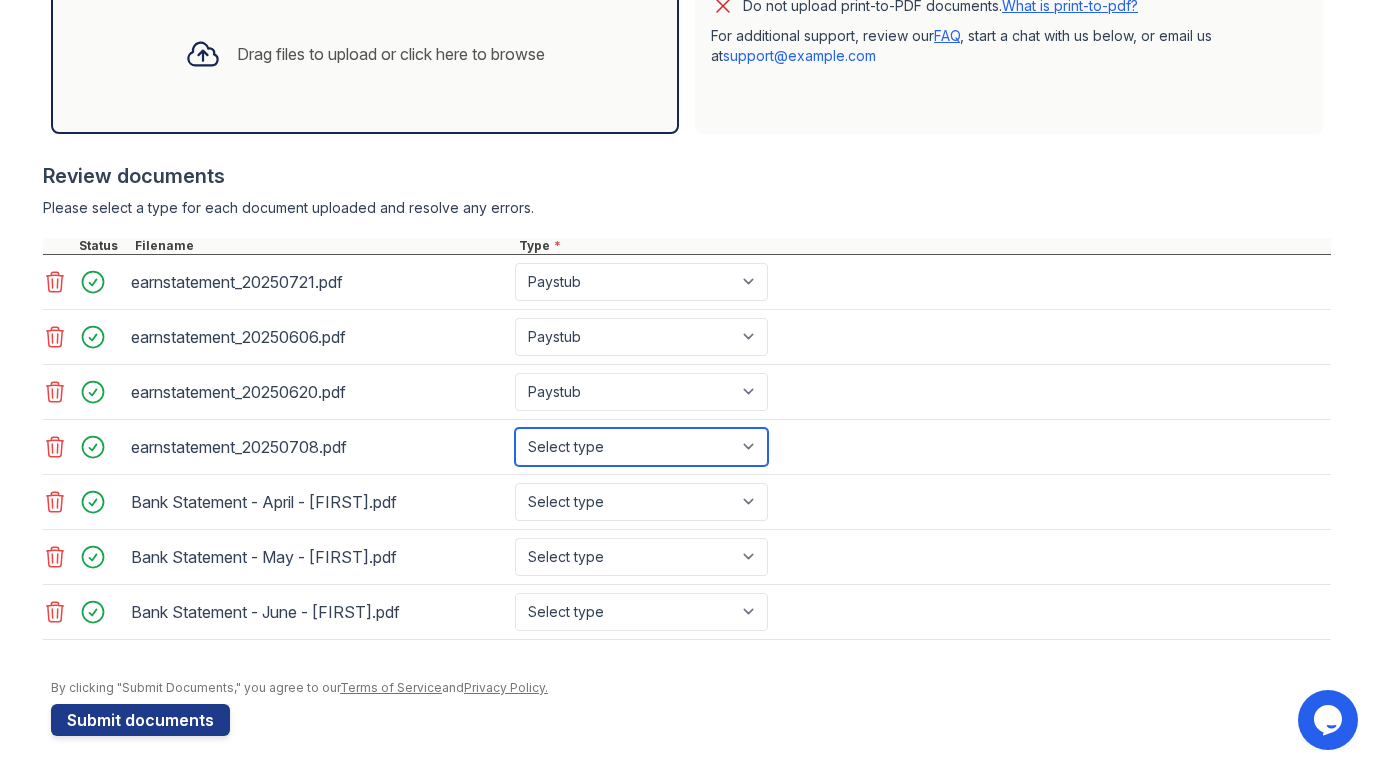 click on "Select type
Paystub
Bank Statement
Offer Letter
Tax Documents
Benefit Award Letter
Investment Account Statement
Other" at bounding box center (641, 447) 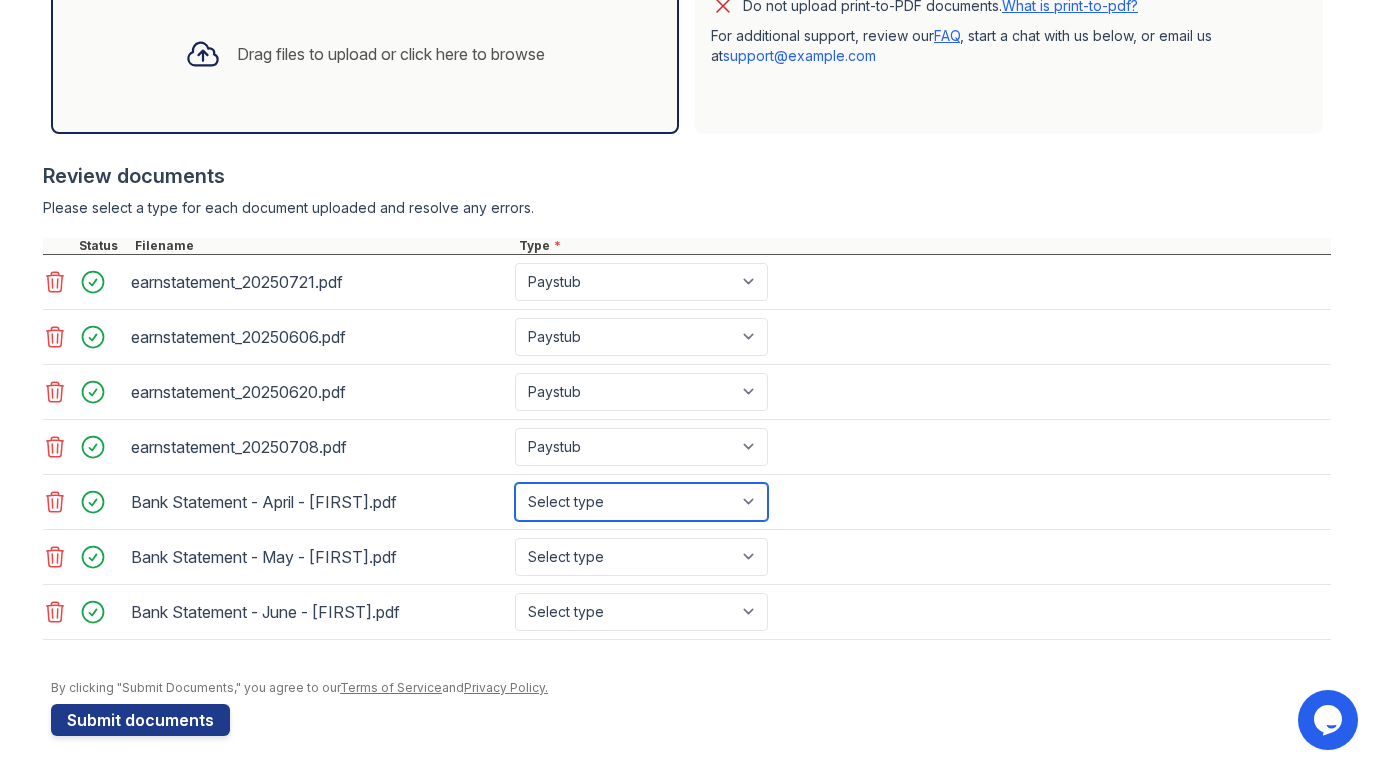 click on "Select type
Paystub
Bank Statement
Offer Letter
Tax Documents
Benefit Award Letter
Investment Account Statement
Other" at bounding box center (641, 502) 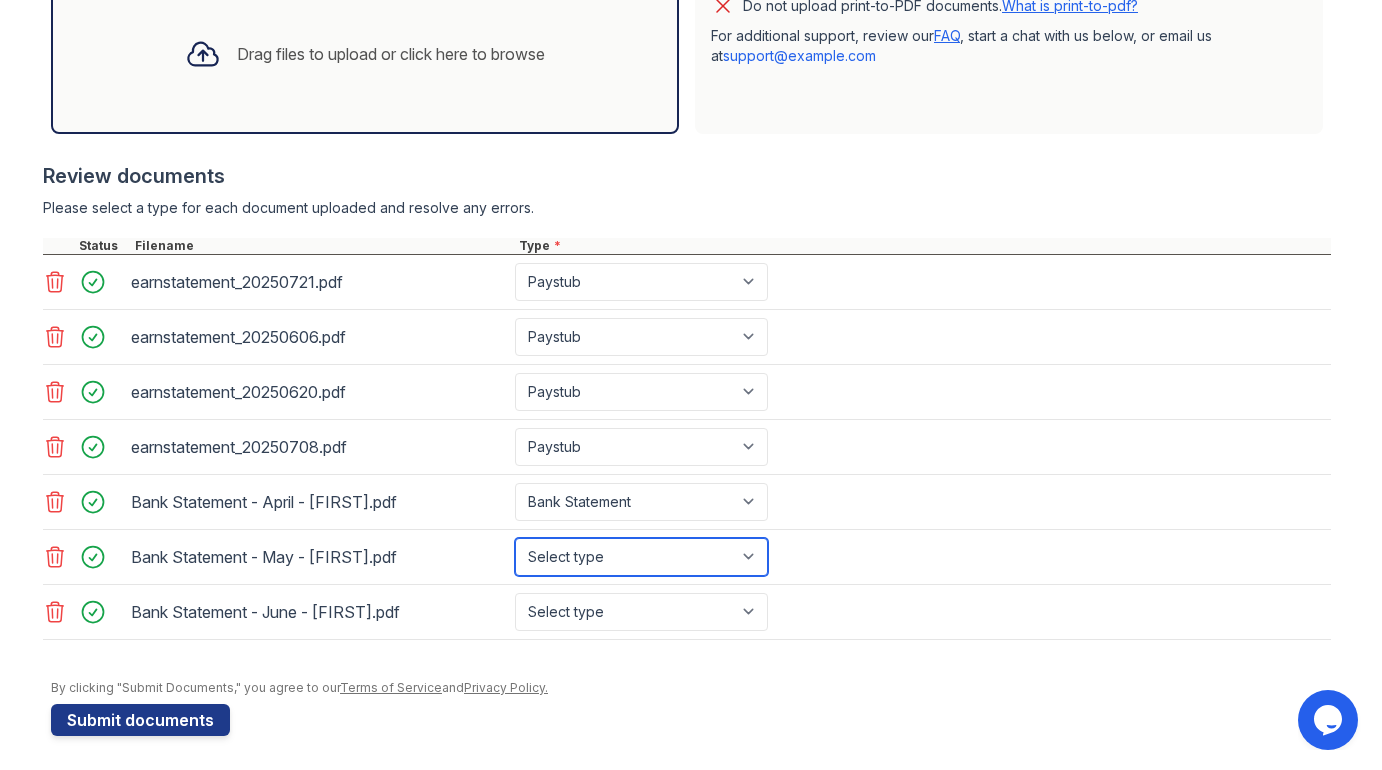 click on "Select type
Paystub
Bank Statement
Offer Letter
Tax Documents
Benefit Award Letter
Investment Account Statement
Other" at bounding box center [641, 557] 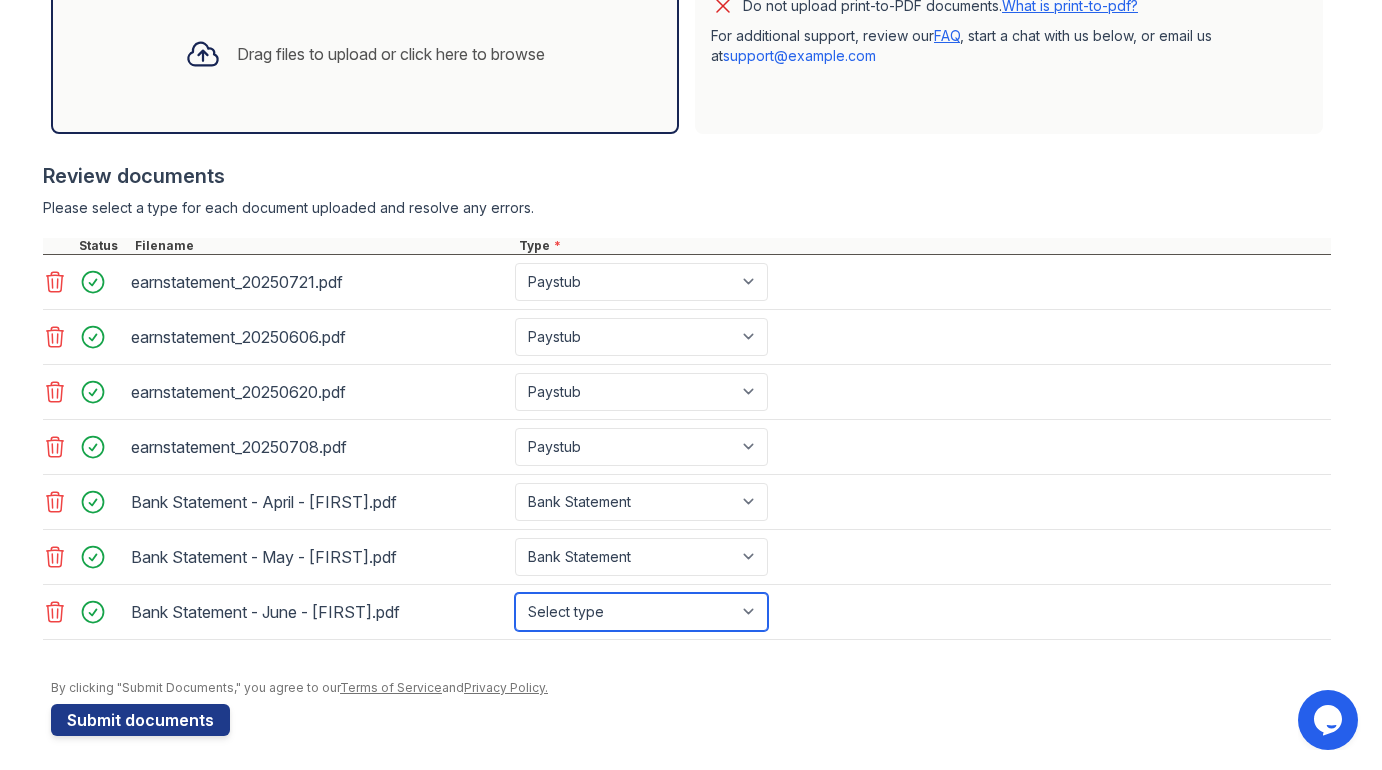 click on "Select type
Paystub
Bank Statement
Offer Letter
Tax Documents
Benefit Award Letter
Investment Account Statement
Other" at bounding box center (641, 612) 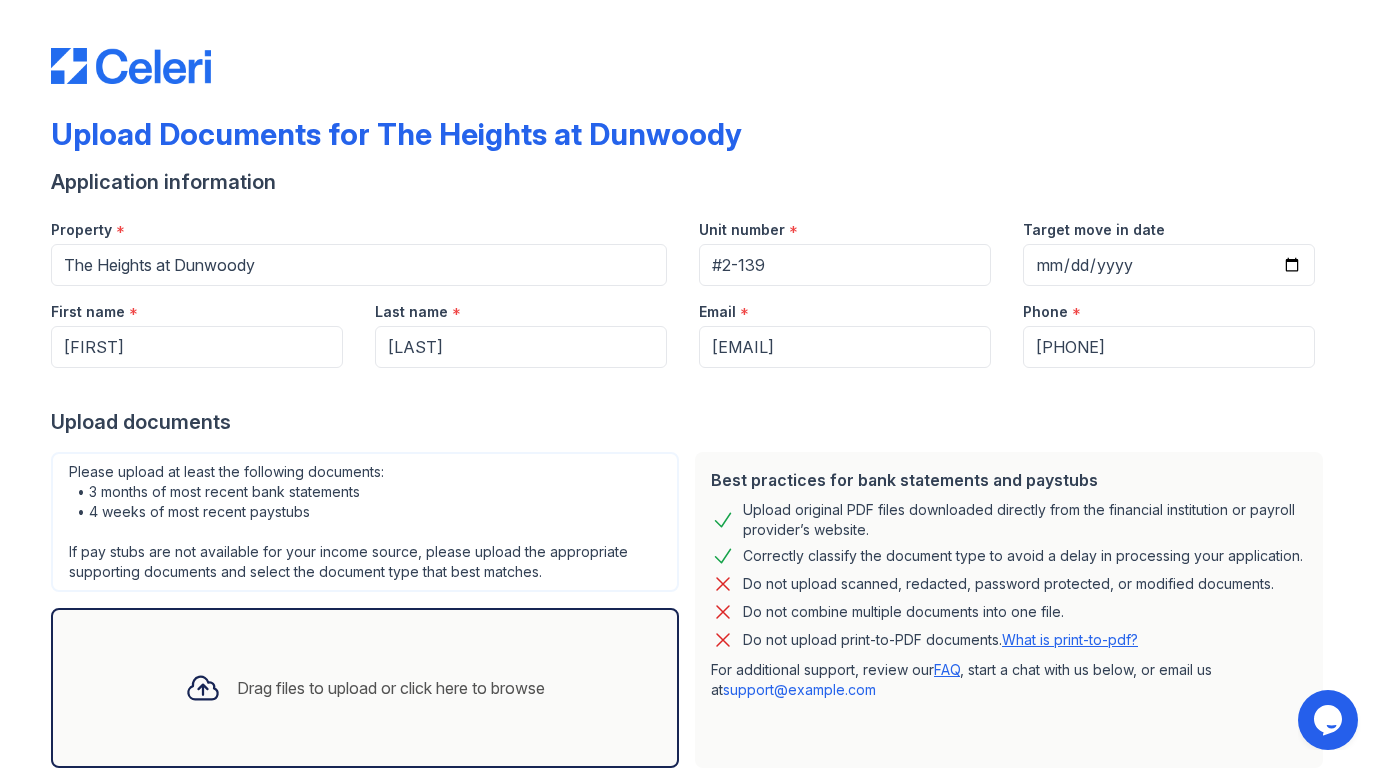 scroll, scrollTop: 7, scrollLeft: 0, axis: vertical 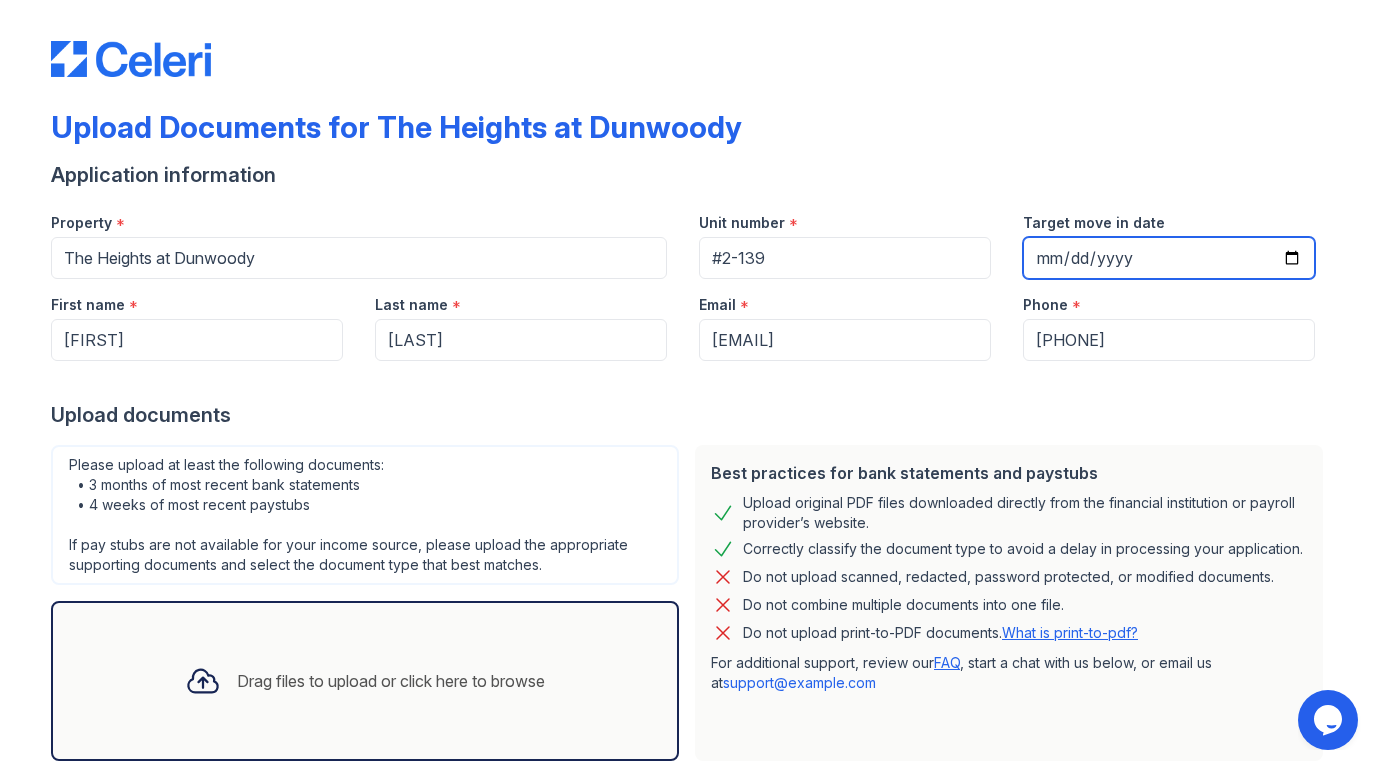 click on "Target move in date" at bounding box center [1169, 258] 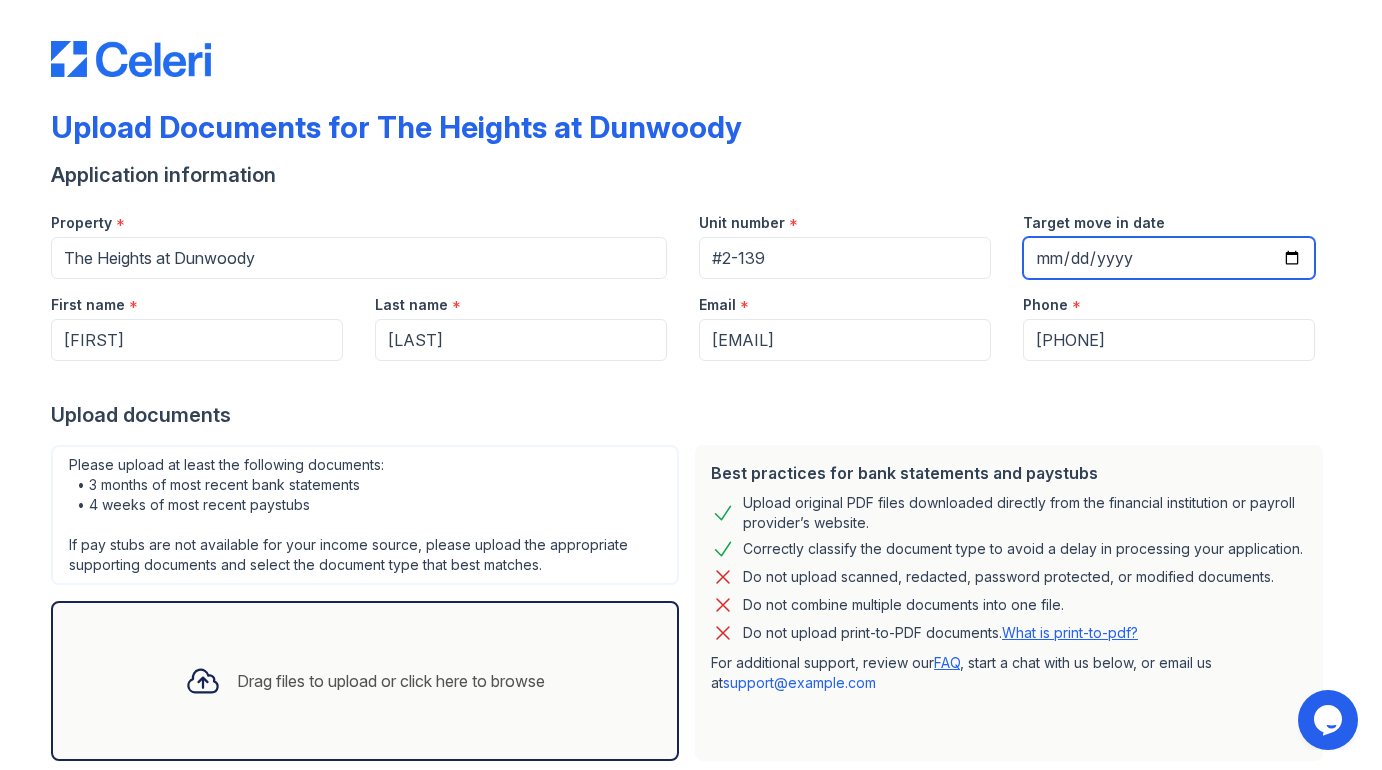 type on "2025-08-28" 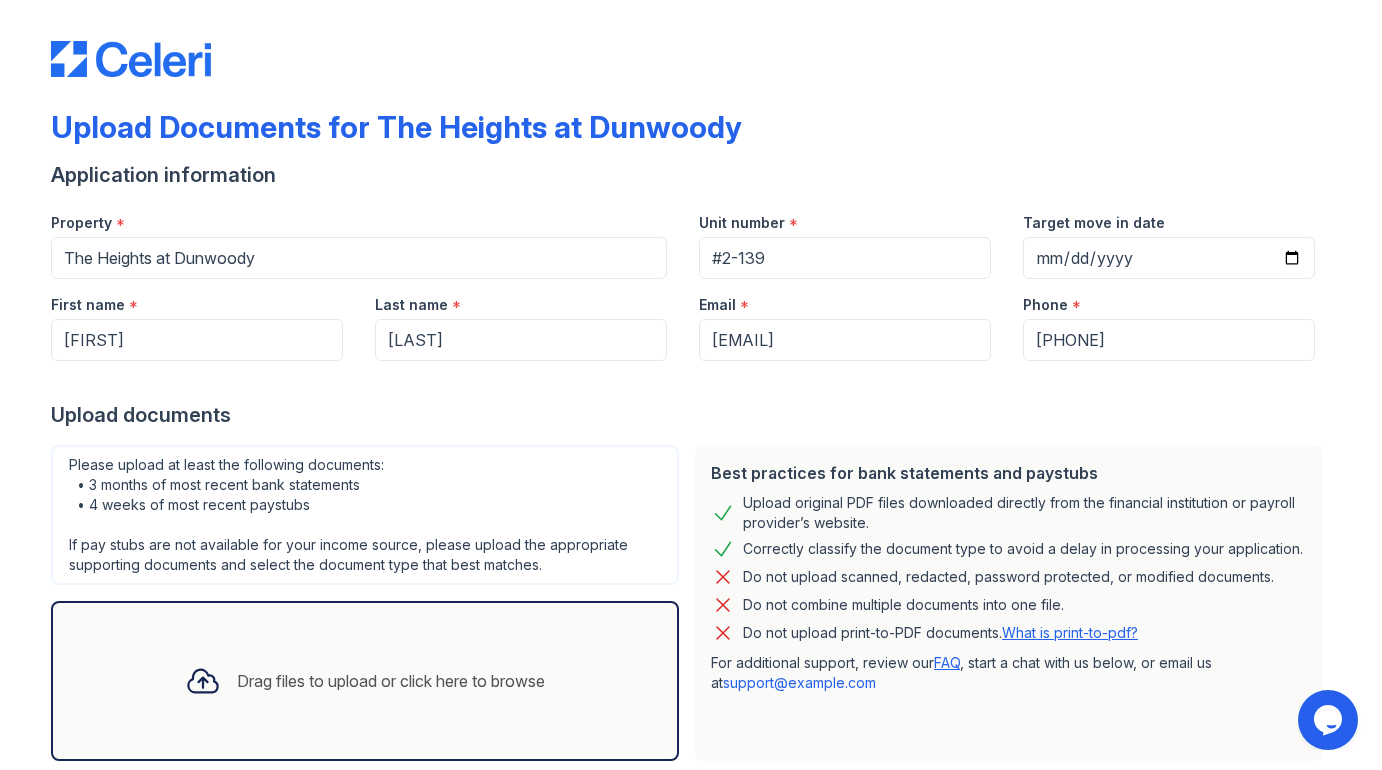 click on "Upload Documents for
The Heights at Dunwoody" at bounding box center (691, 135) 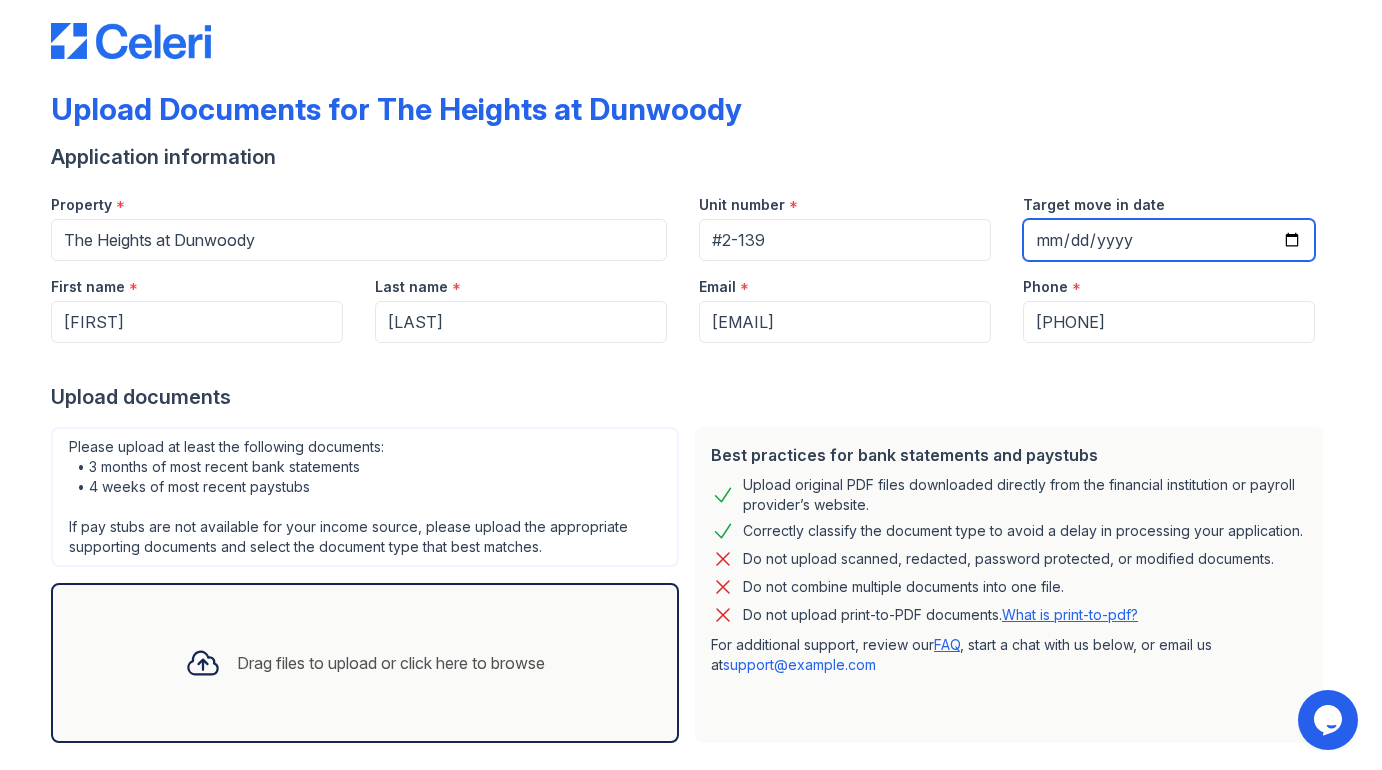 click on "2025-08-28" at bounding box center [1169, 240] 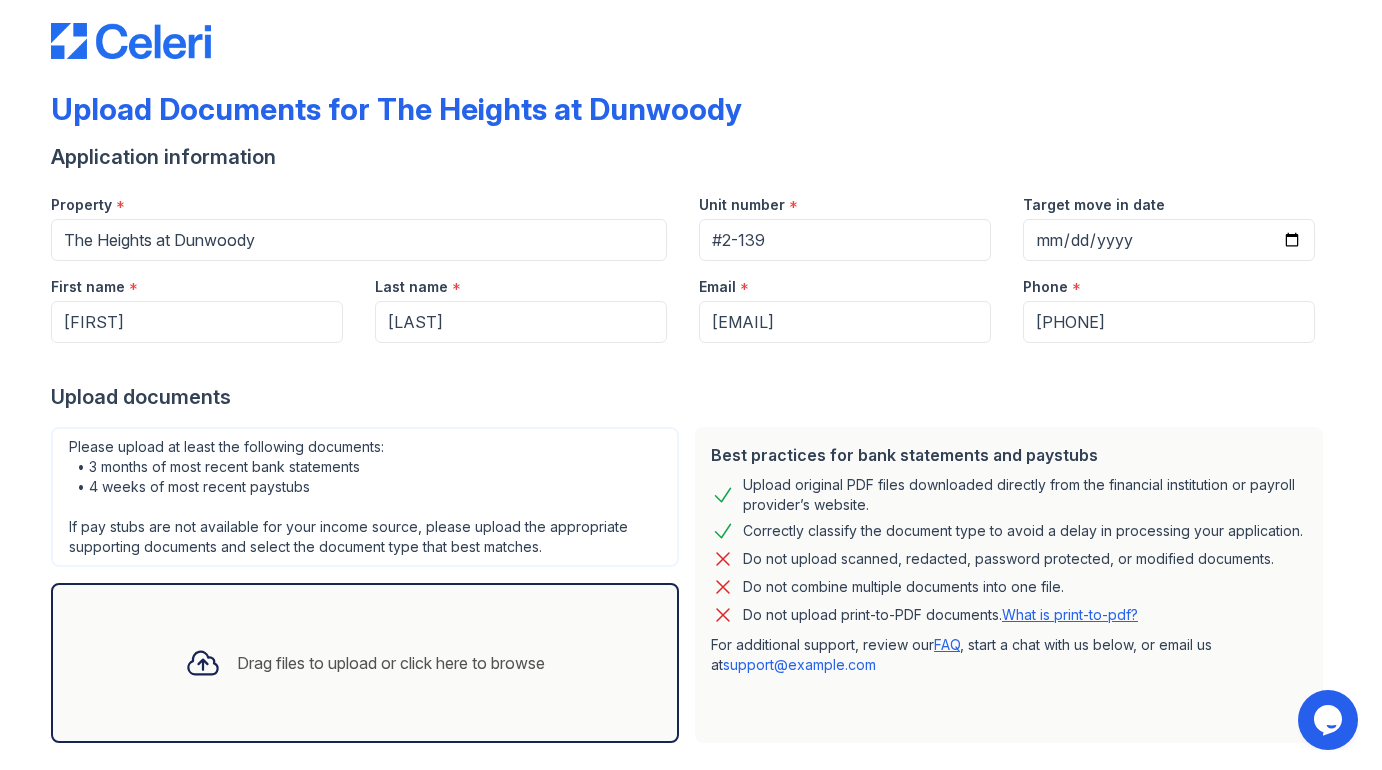 click on "Upload Documents for
The Heights at Dunwoody" at bounding box center (691, 117) 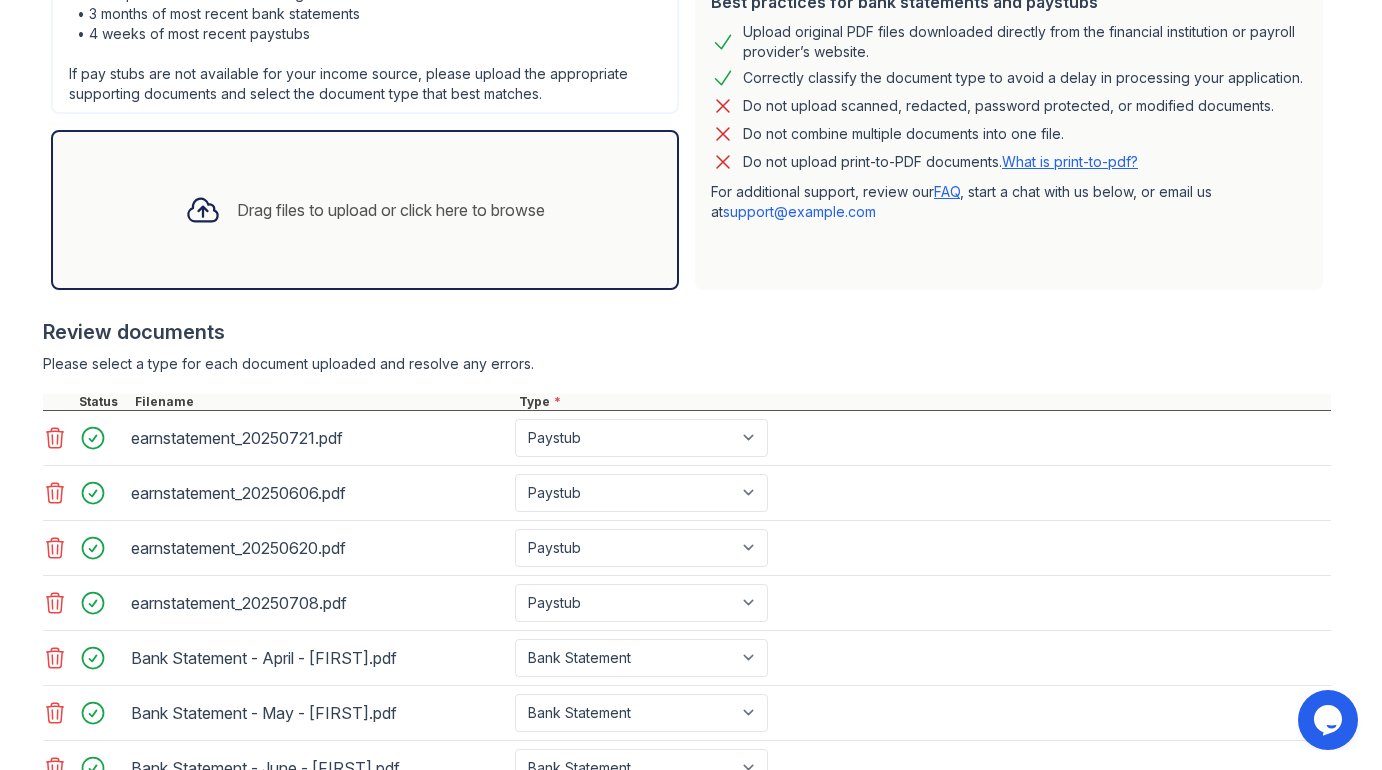 scroll, scrollTop: 640, scrollLeft: 0, axis: vertical 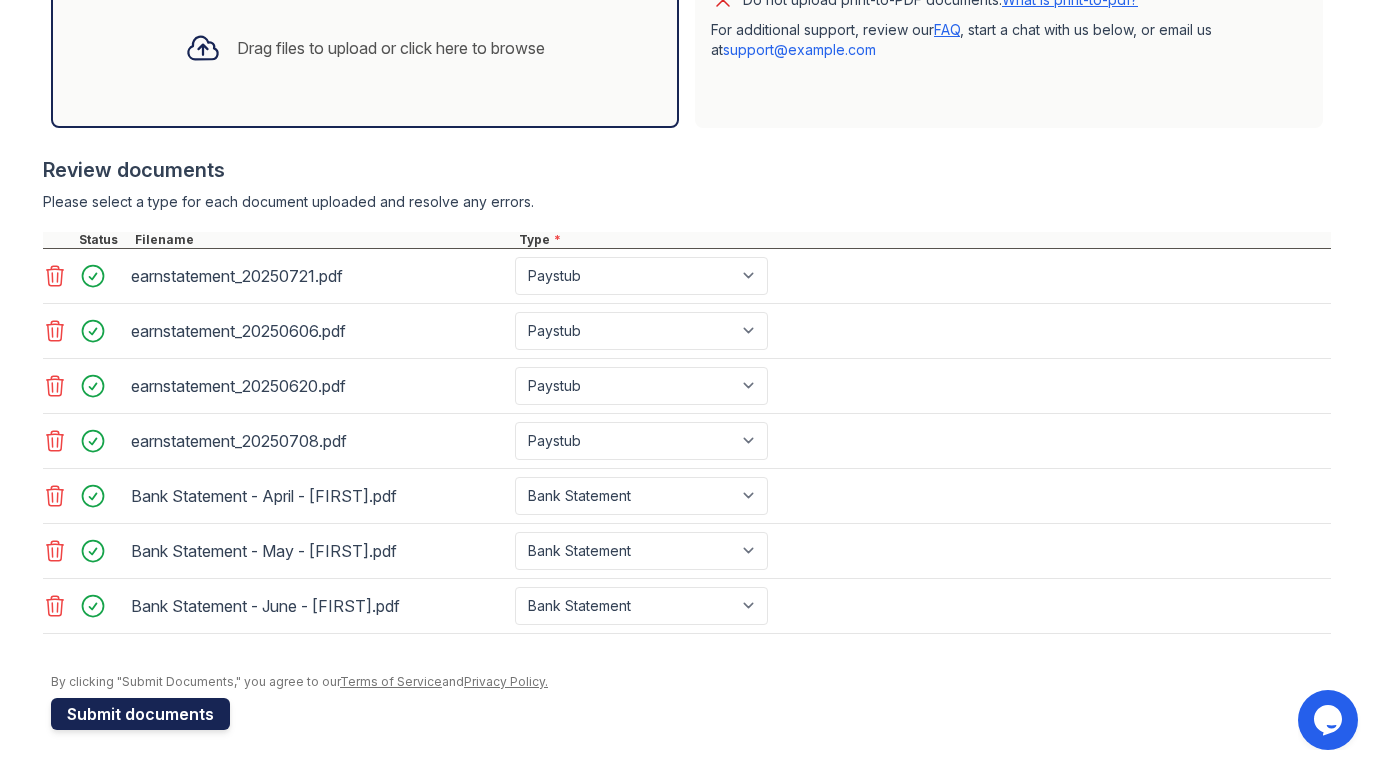 click on "Submit documents" at bounding box center (140, 714) 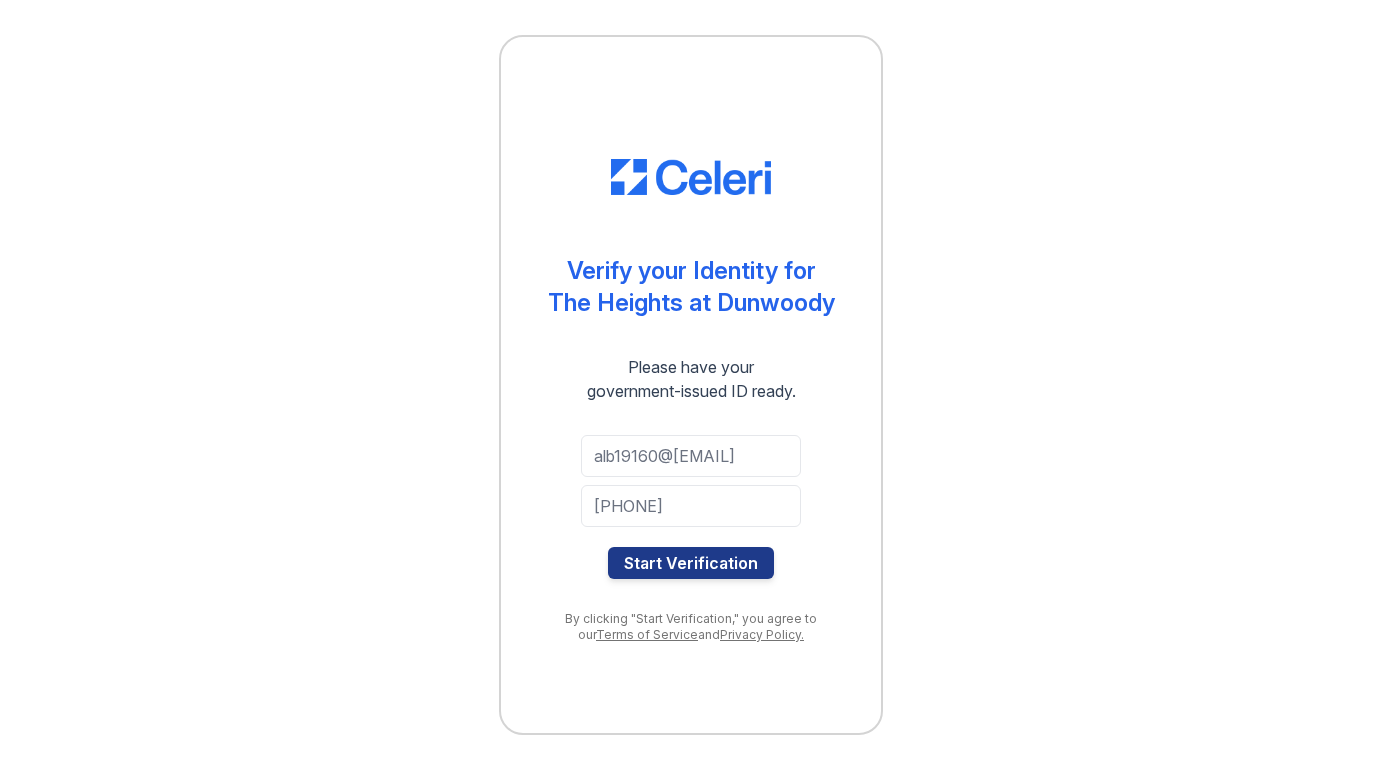 scroll, scrollTop: 0, scrollLeft: 0, axis: both 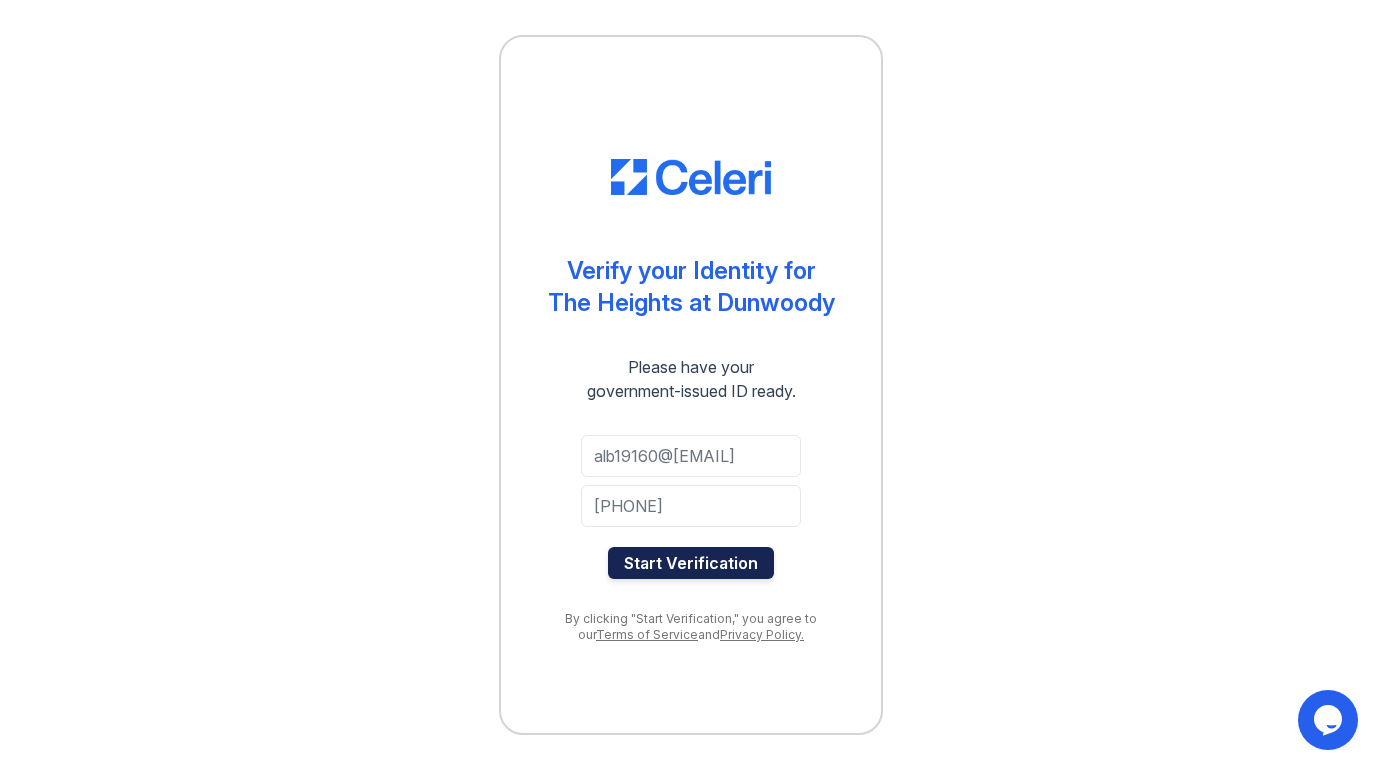 click on "Start Verification" at bounding box center (691, 563) 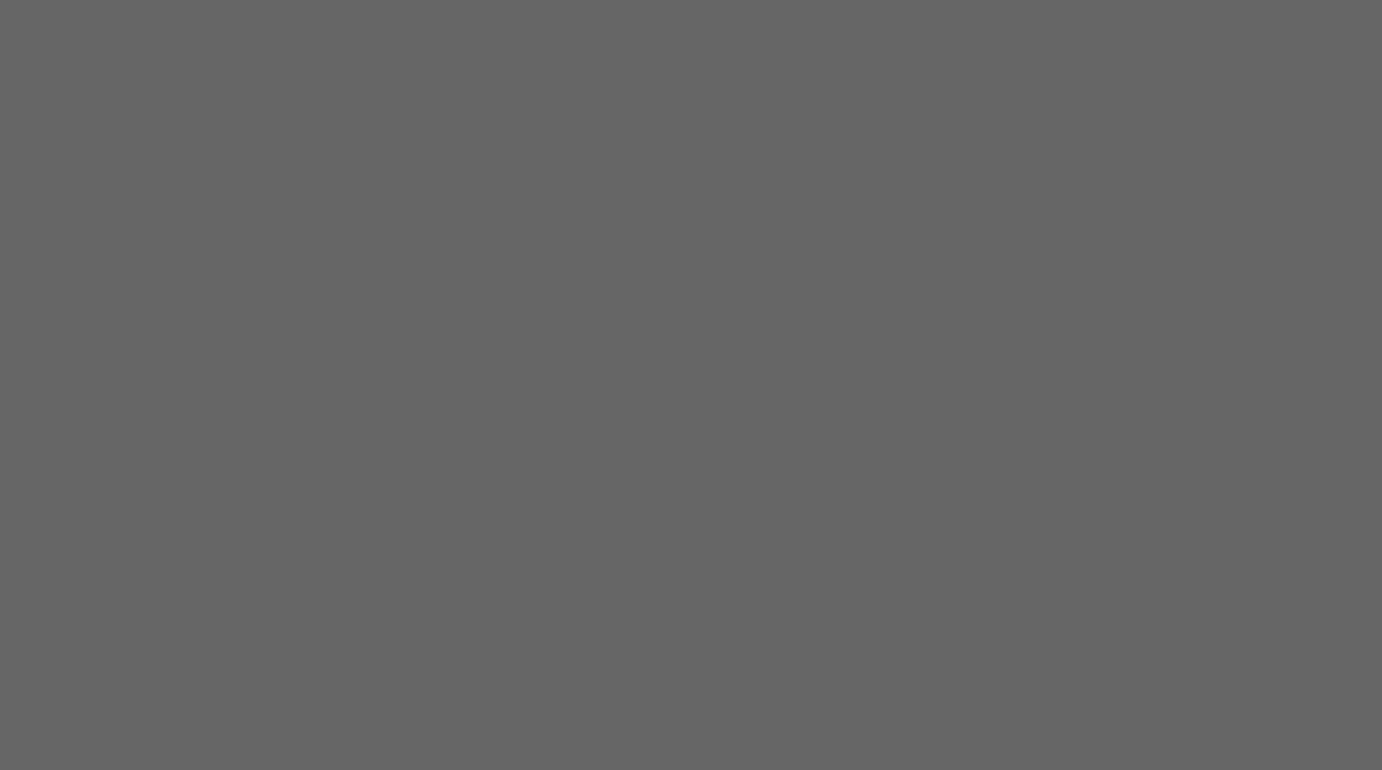 scroll, scrollTop: 0, scrollLeft: 0, axis: both 